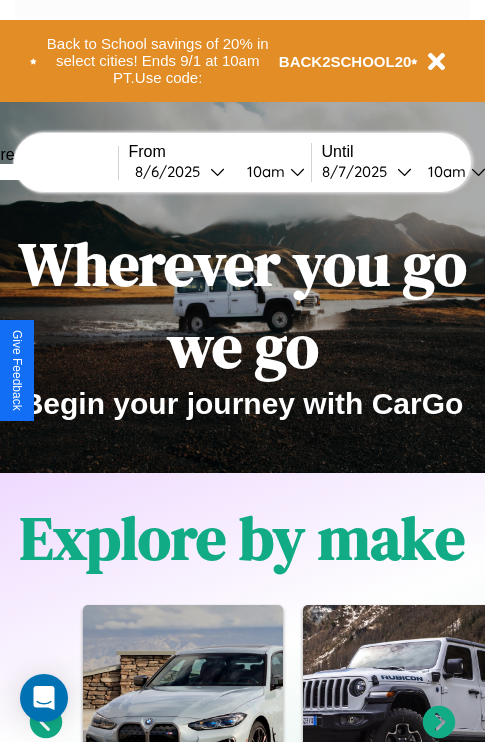 scroll, scrollTop: 308, scrollLeft: 0, axis: vertical 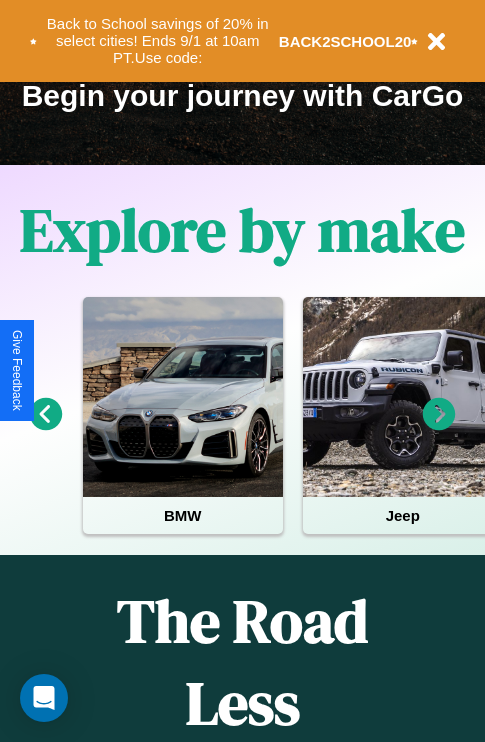 click 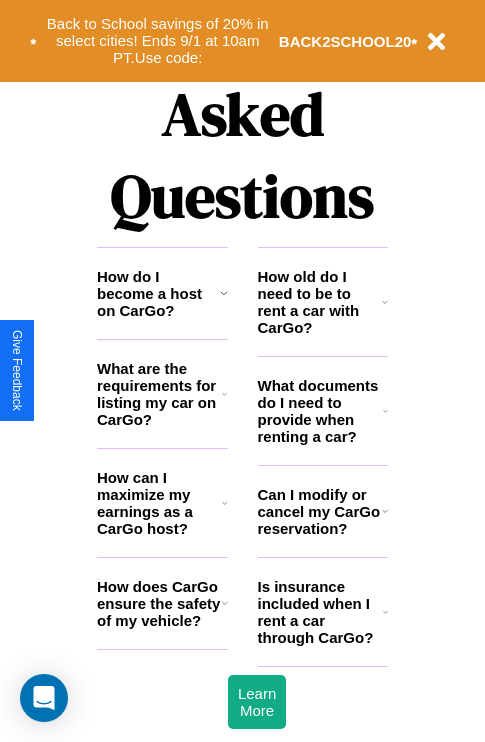 scroll, scrollTop: 2423, scrollLeft: 0, axis: vertical 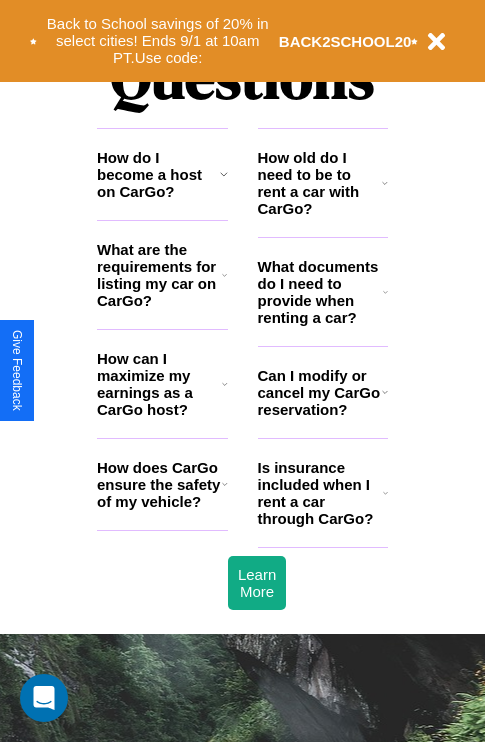 click 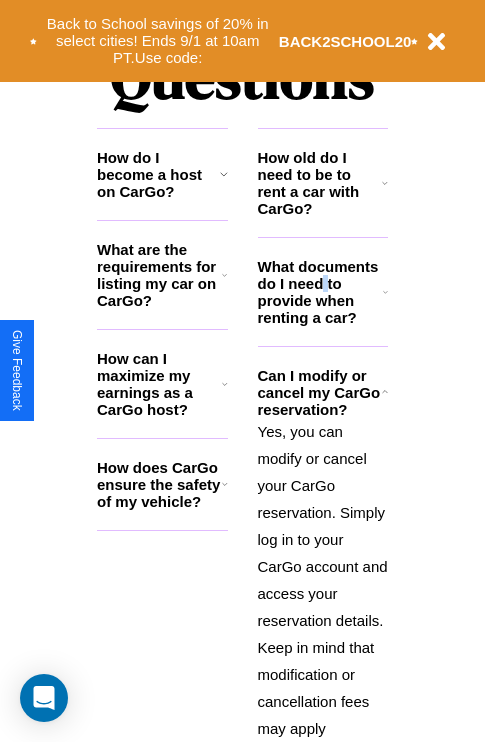 click on "What documents do I need to provide when renting a car?" at bounding box center [321, 292] 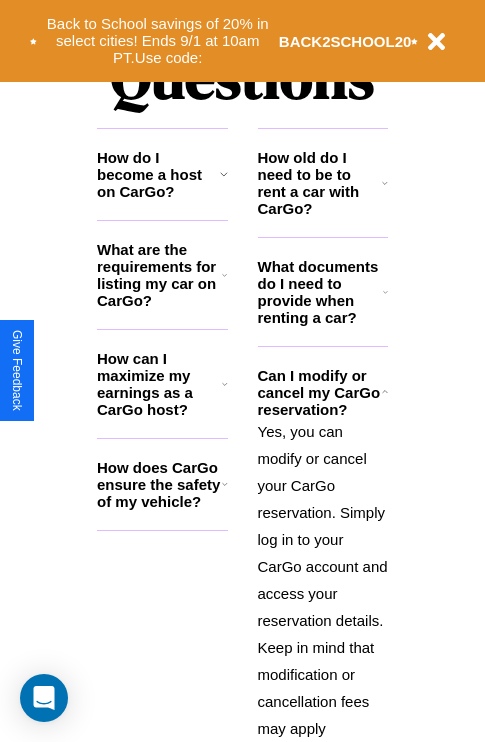 click on "How does CarGo ensure the safety of my vehicle?" at bounding box center [159, 484] 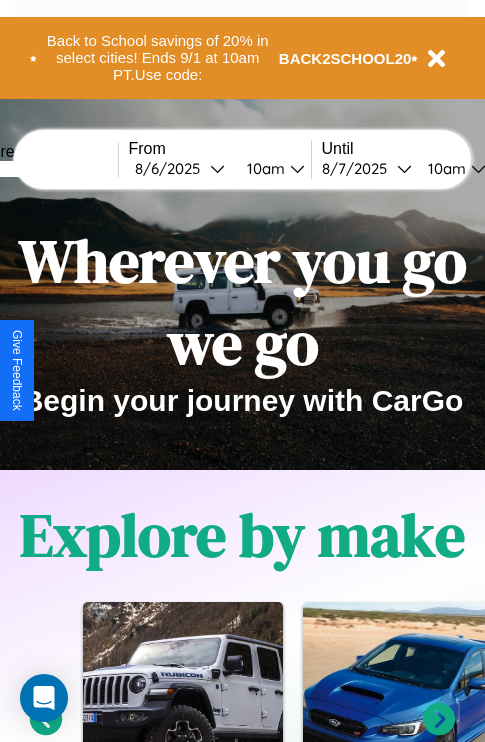 scroll, scrollTop: 0, scrollLeft: 0, axis: both 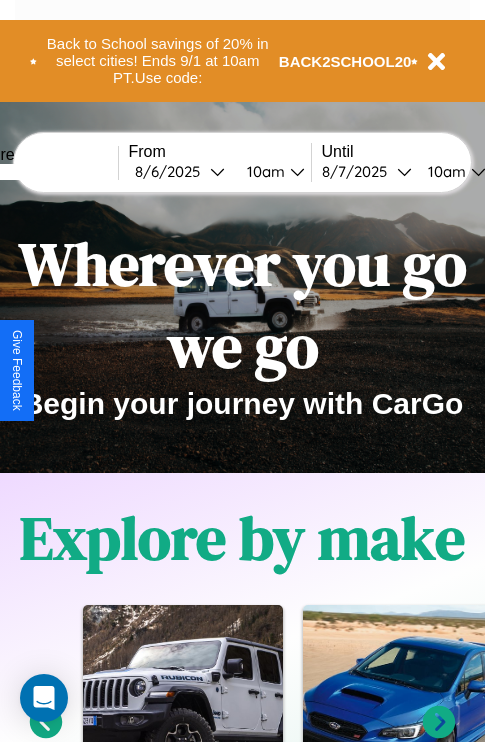 click at bounding box center (43, 172) 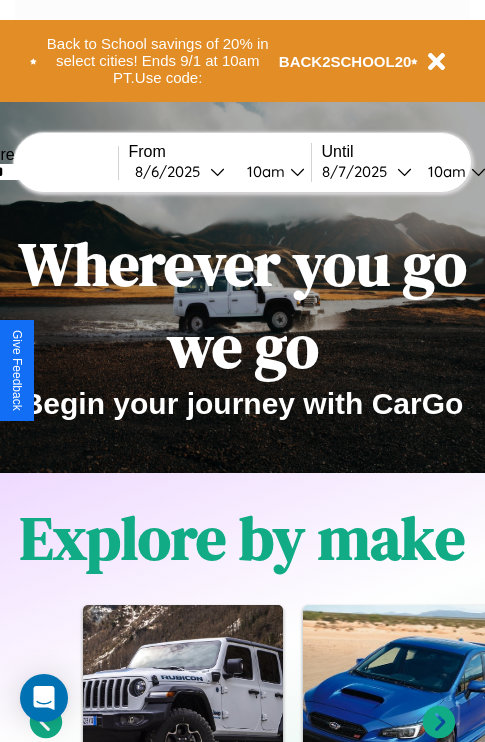 type on "******" 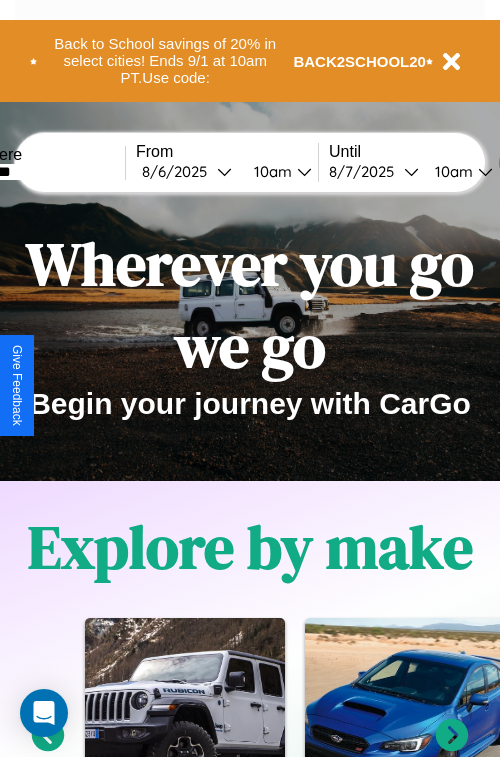 select on "*" 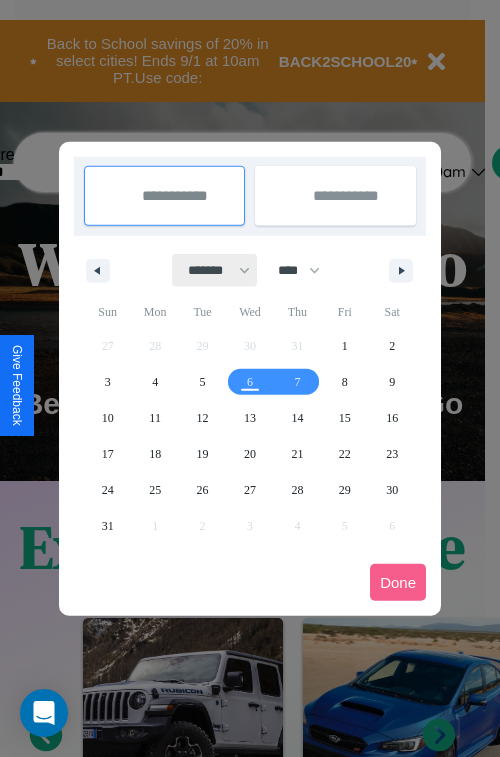 click on "******* ******** ***** ***** *** **** **** ****** ********* ******* ******** ********" at bounding box center [215, 270] 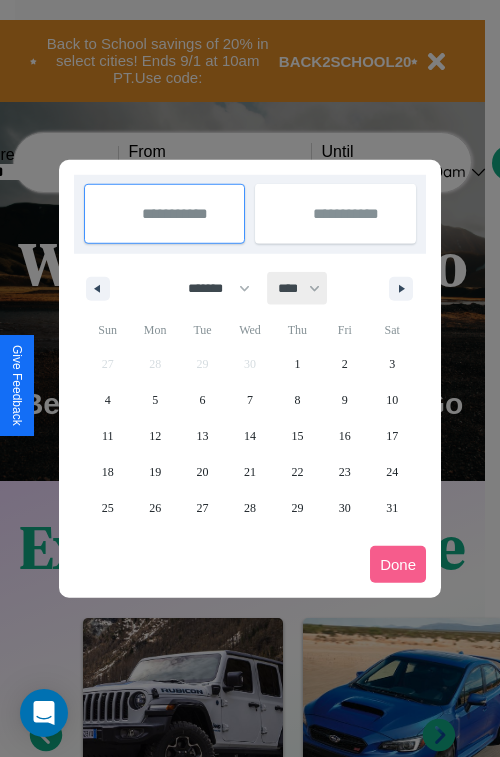 click on "**** **** **** **** **** **** **** **** **** **** **** **** **** **** **** **** **** **** **** **** **** **** **** **** **** **** **** **** **** **** **** **** **** **** **** **** **** **** **** **** **** **** **** **** **** **** **** **** **** **** **** **** **** **** **** **** **** **** **** **** **** **** **** **** **** **** **** **** **** **** **** **** **** **** **** **** **** **** **** **** **** **** **** **** **** **** **** **** **** **** **** **** **** **** **** **** **** **** **** **** **** **** **** **** **** **** **** **** **** **** **** **** **** **** **** **** **** **** **** **** ****" at bounding box center (298, 288) 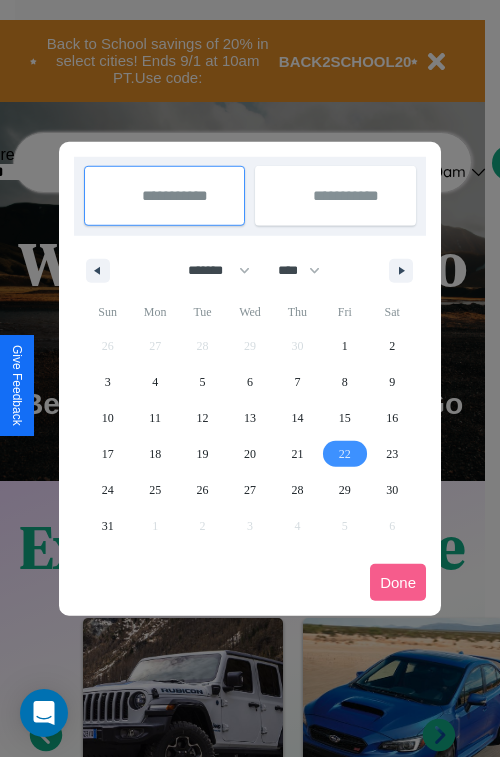 click on "22" at bounding box center [345, 454] 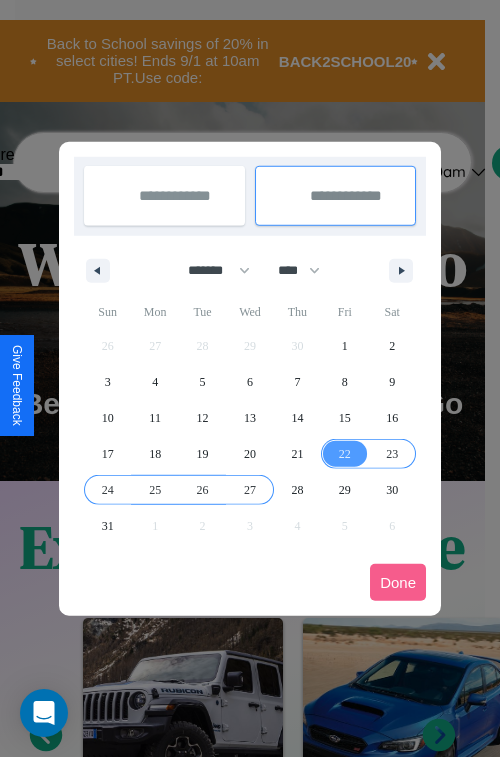 click on "27" at bounding box center (250, 490) 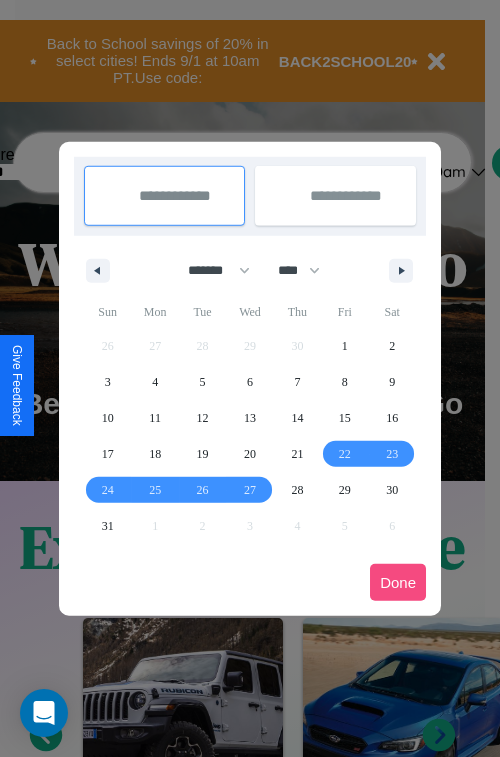 click on "Done" at bounding box center (398, 582) 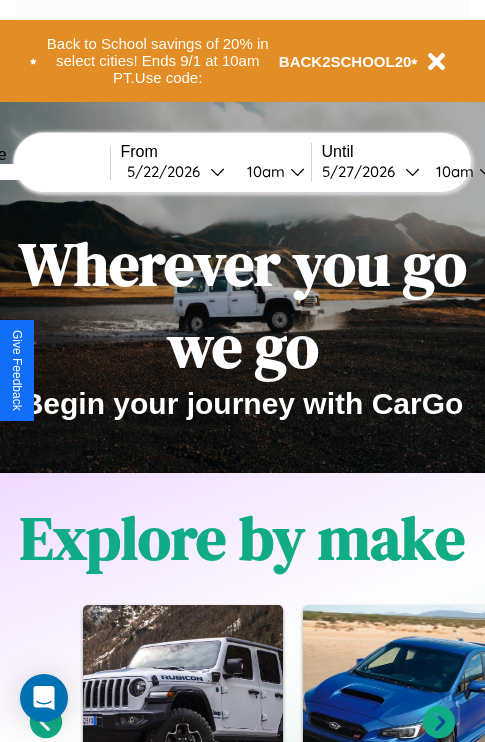 scroll, scrollTop: 0, scrollLeft: 76, axis: horizontal 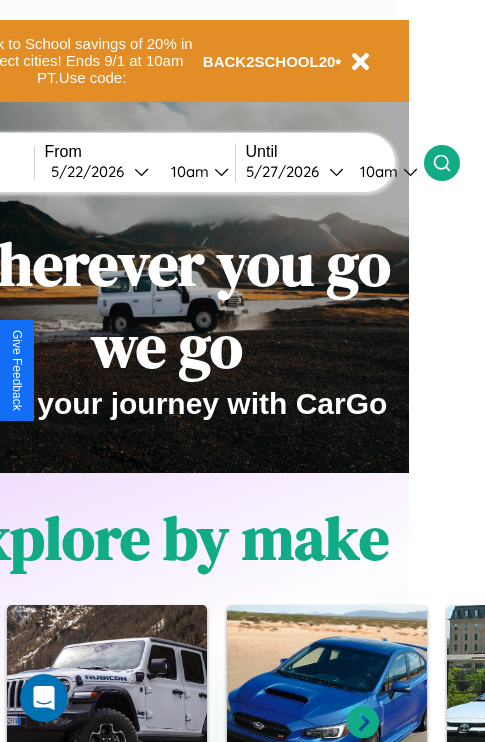 click 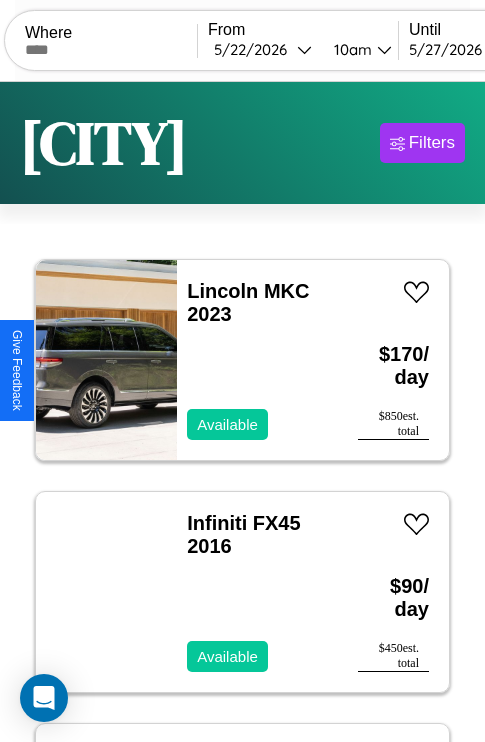 scroll, scrollTop: 79, scrollLeft: 0, axis: vertical 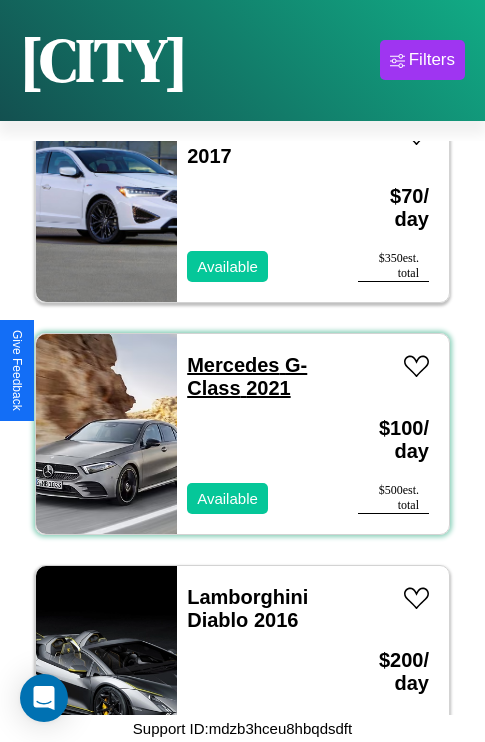 click on "[BRAND]   [PRODUCT]   [YEAR]" at bounding box center (247, 376) 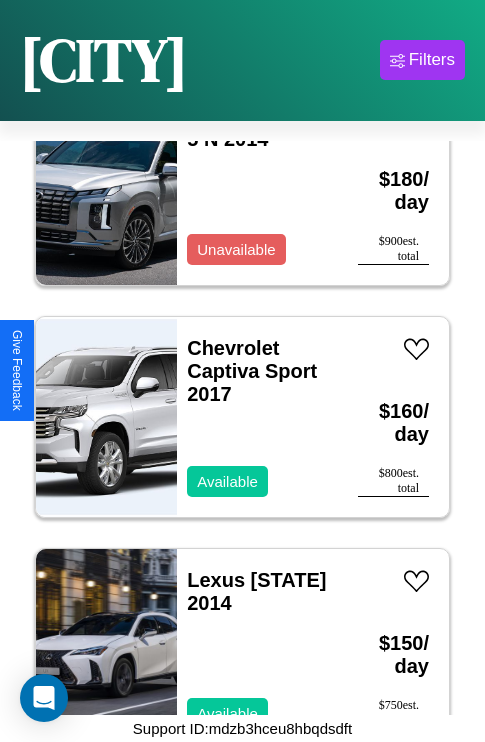 scroll, scrollTop: 21419, scrollLeft: 0, axis: vertical 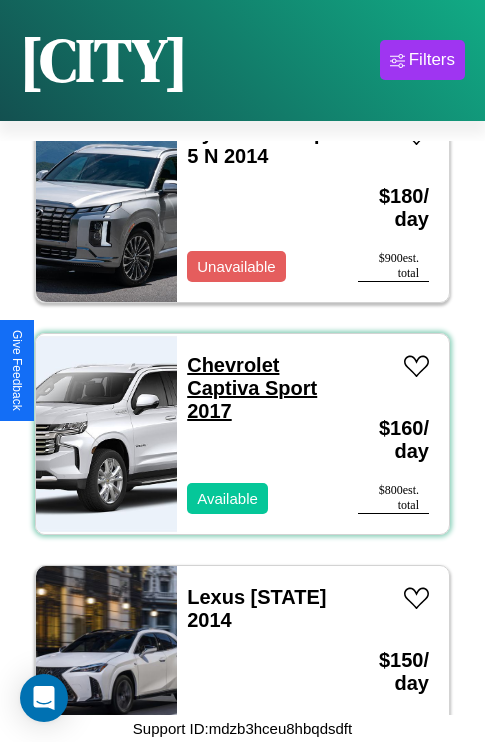 click on "Chevrolet   Captiva Sport   2017" at bounding box center (252, 388) 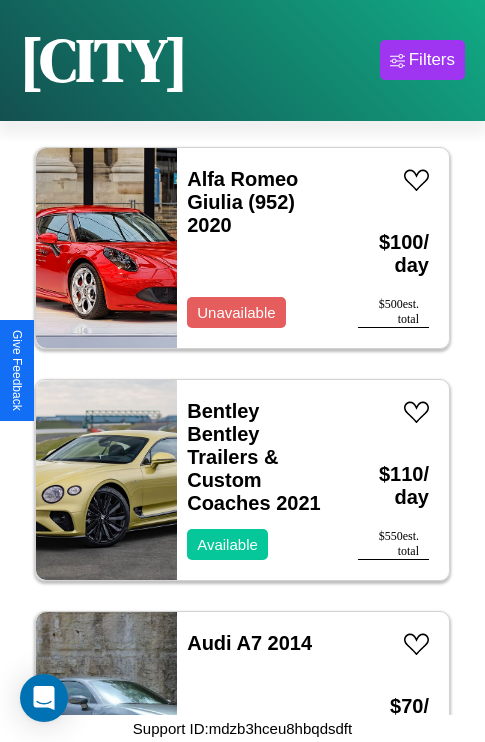 scroll, scrollTop: 23971, scrollLeft: 0, axis: vertical 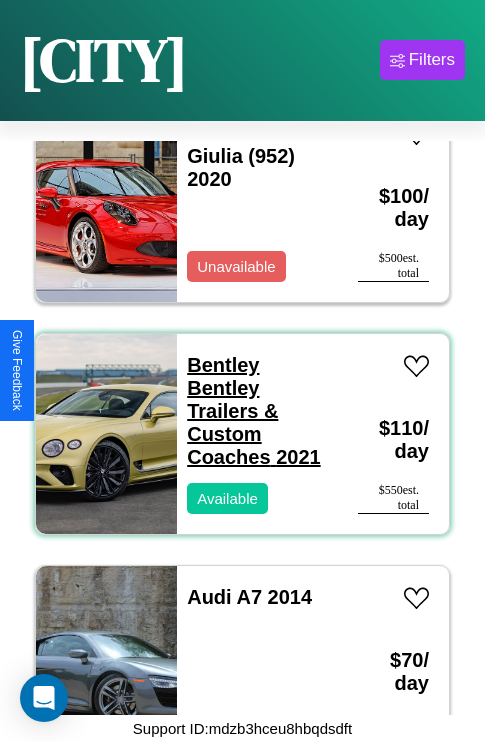 click on "[BRAND]   [BRAND] [PRODUCT]   [YEAR]" at bounding box center (253, 411) 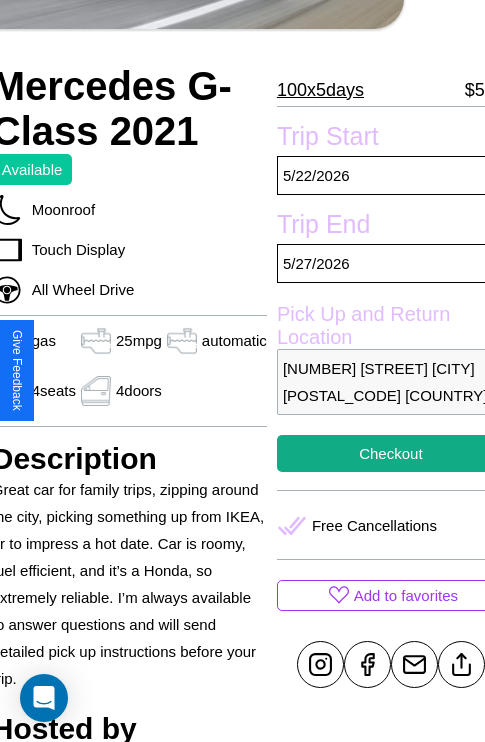 scroll, scrollTop: 336, scrollLeft: 84, axis: both 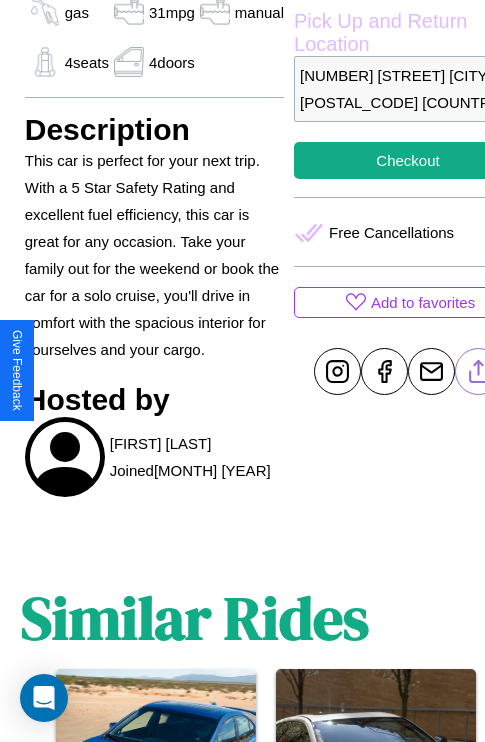 click 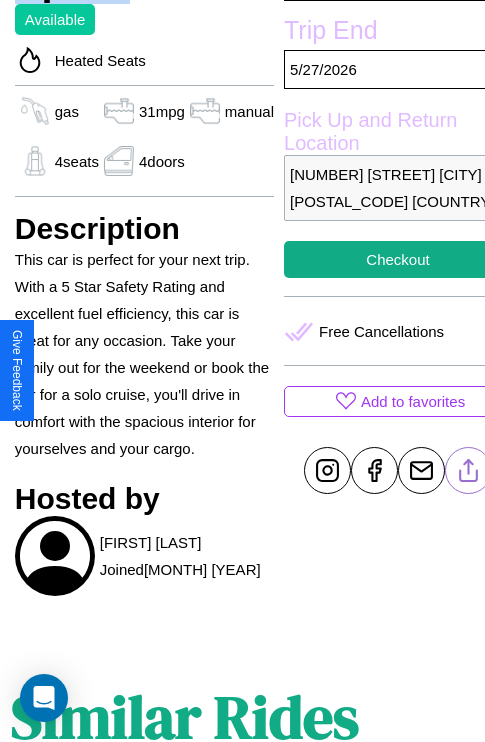 scroll, scrollTop: 407, scrollLeft: 68, axis: both 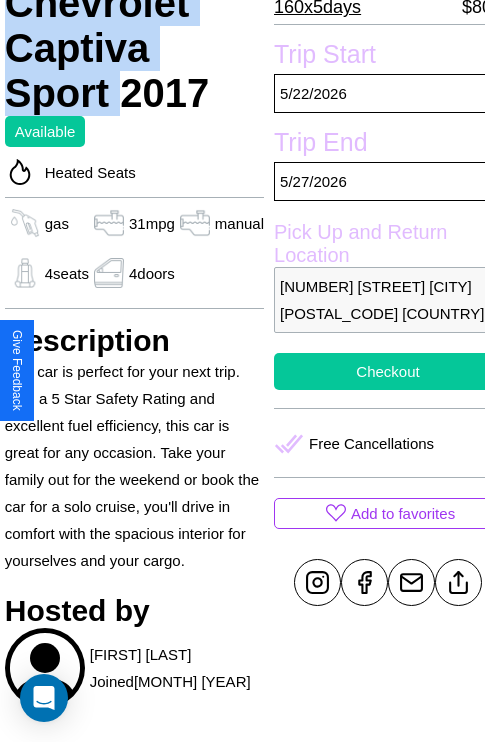 click on "Checkout" at bounding box center [388, 371] 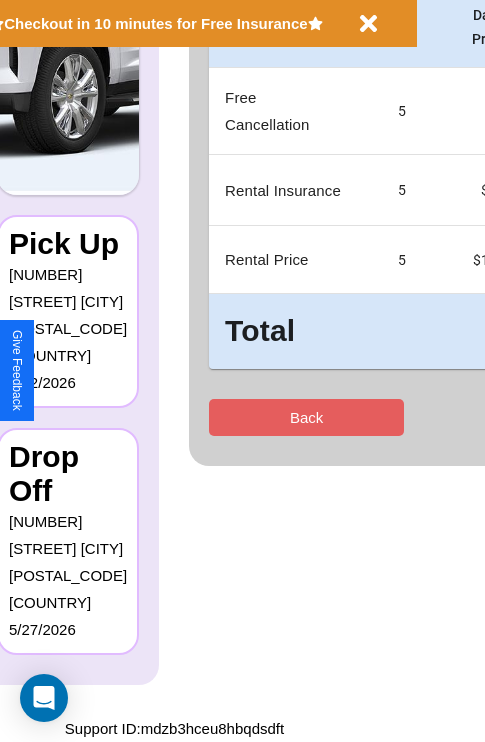 scroll, scrollTop: 0, scrollLeft: 0, axis: both 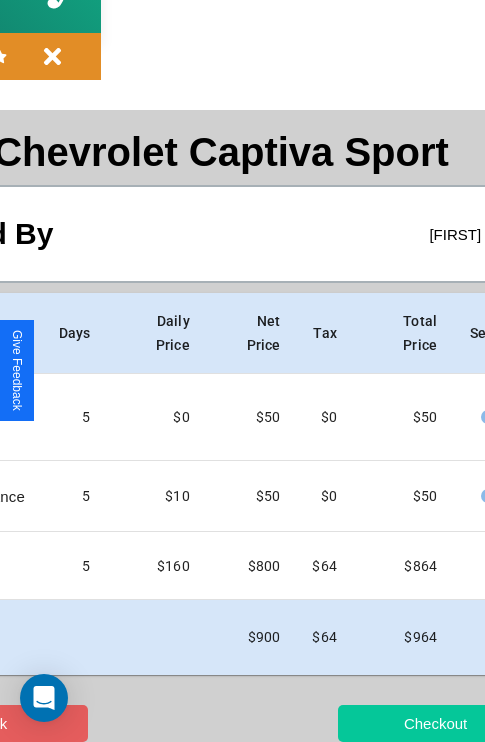 click on "Checkout" at bounding box center [435, 723] 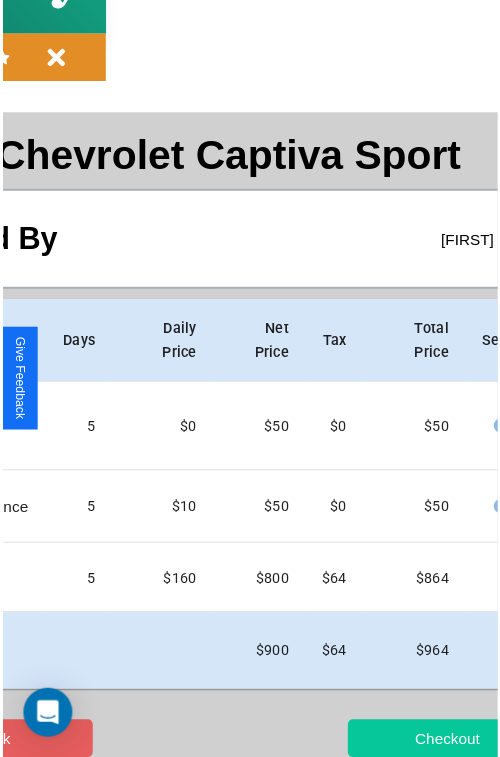 scroll, scrollTop: 0, scrollLeft: 0, axis: both 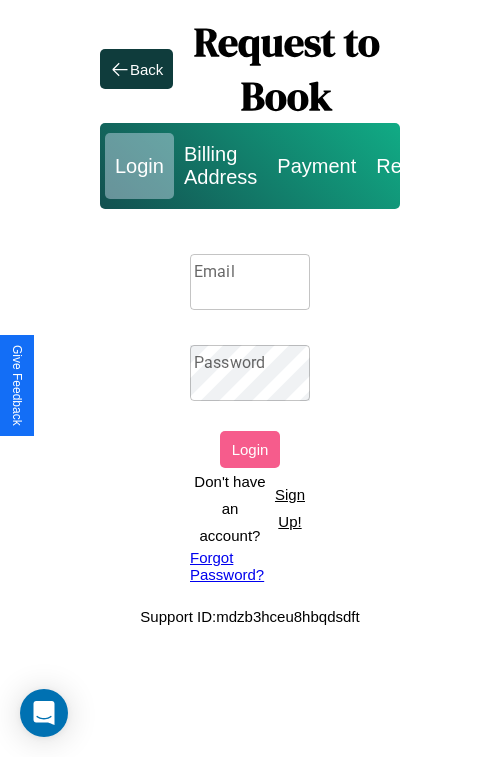 click on "Sign Up!" at bounding box center [290, 508] 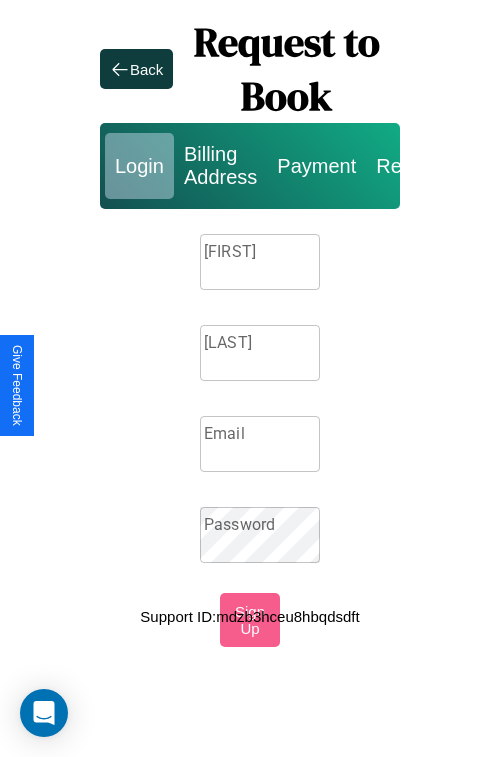 click on "Firstname" at bounding box center (260, 262) 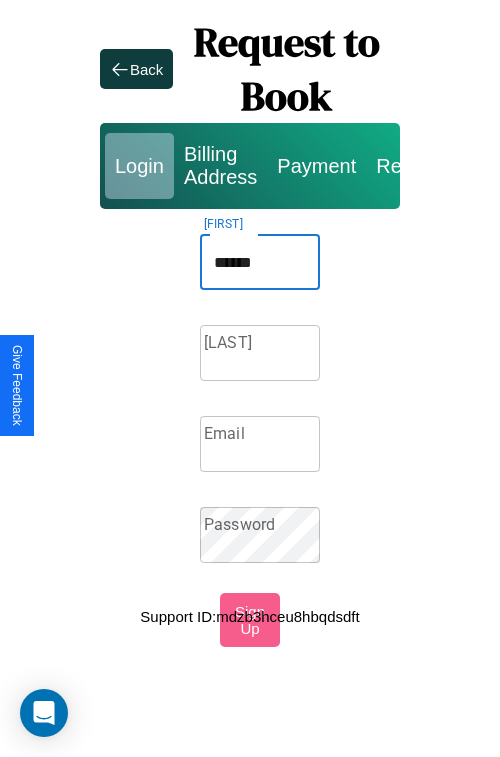 type on "******" 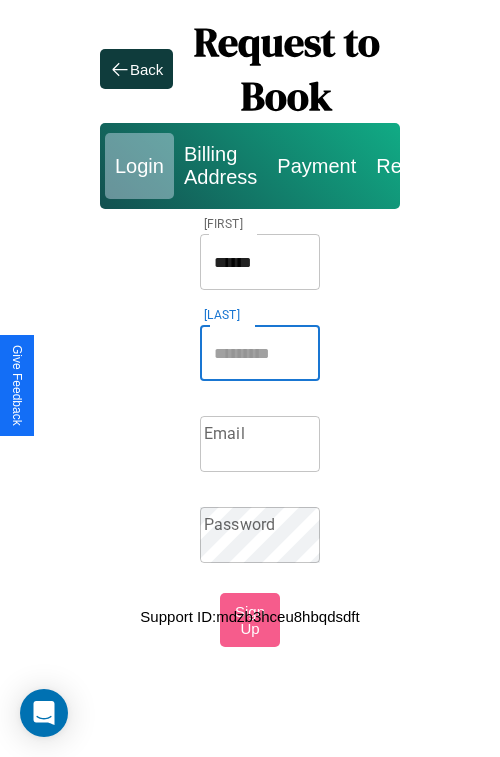 click on "Lastname" at bounding box center [260, 353] 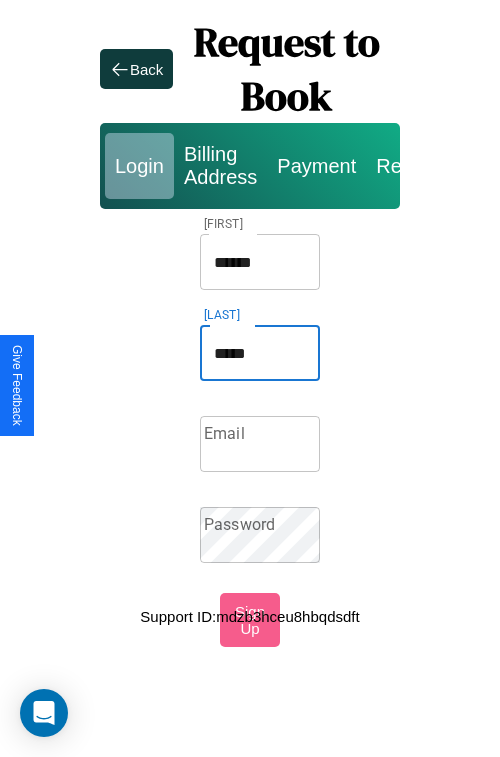 type on "*****" 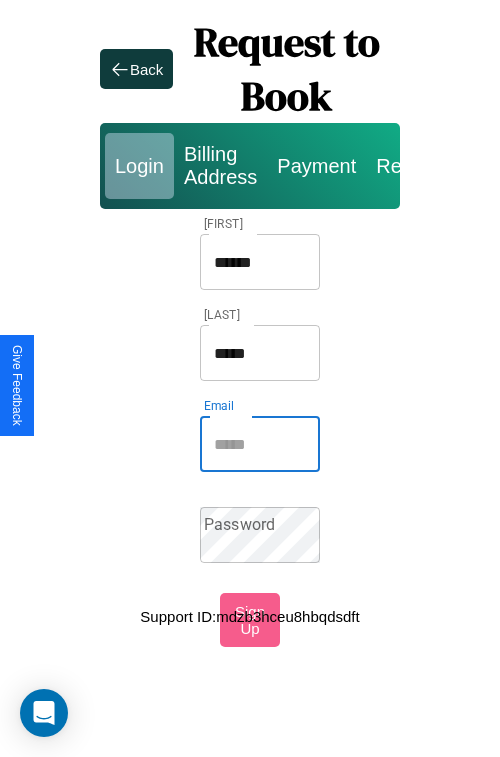 click on "Email" at bounding box center (260, 444) 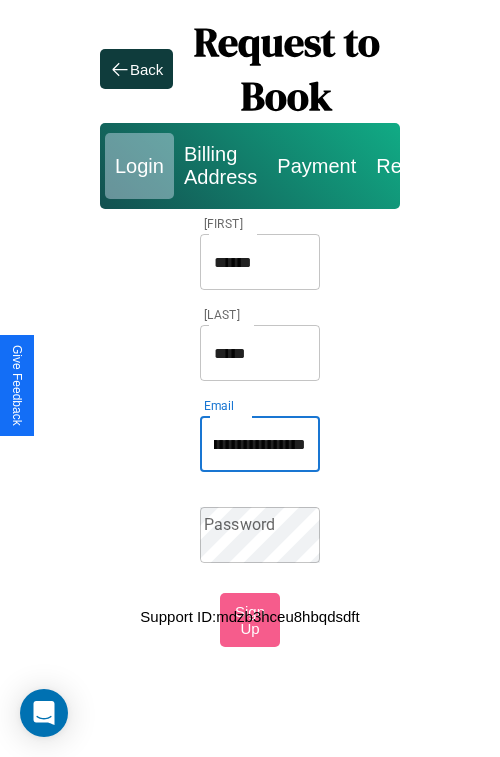 scroll, scrollTop: 0, scrollLeft: 75, axis: horizontal 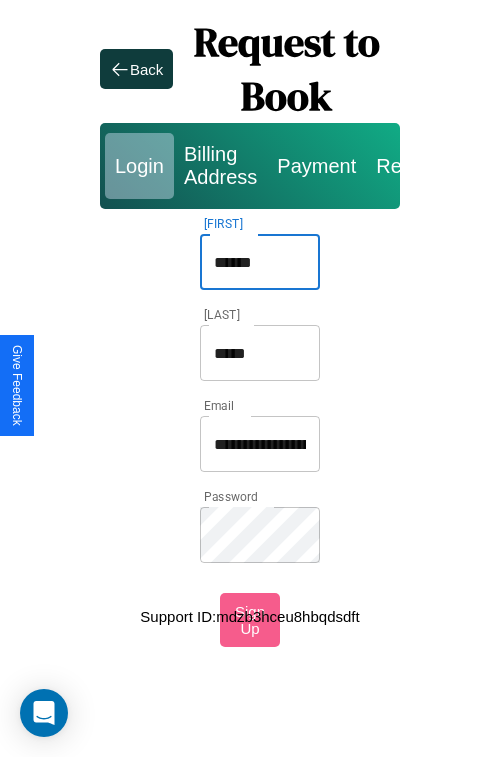 click on "******" at bounding box center (260, 262) 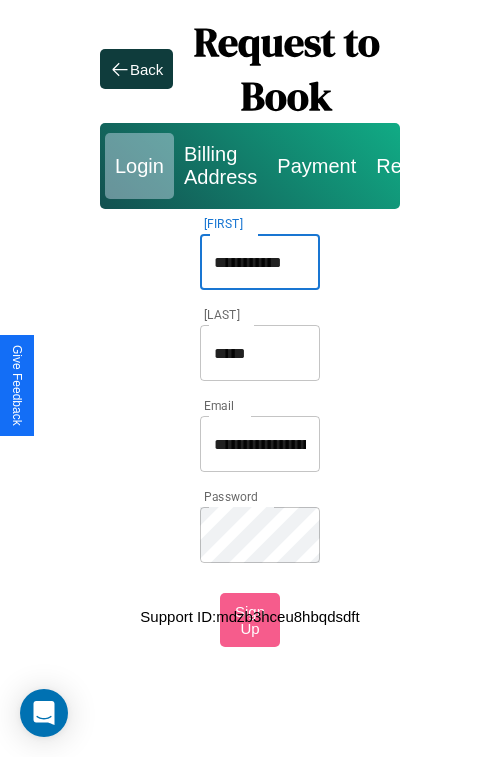type on "**********" 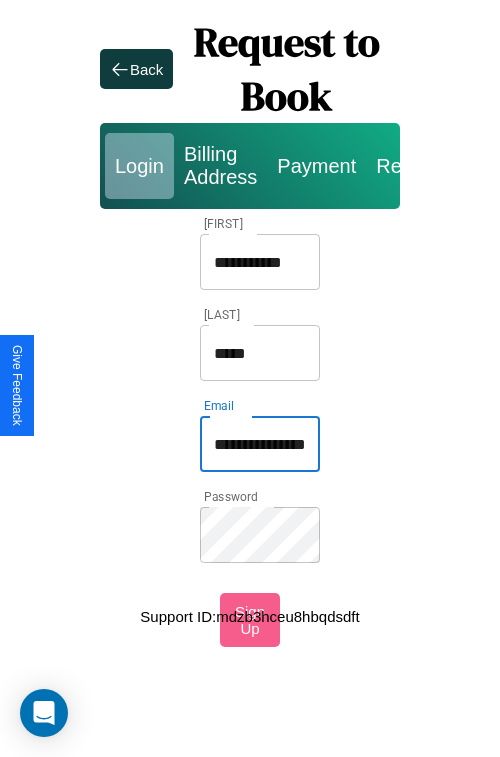 type on "**********" 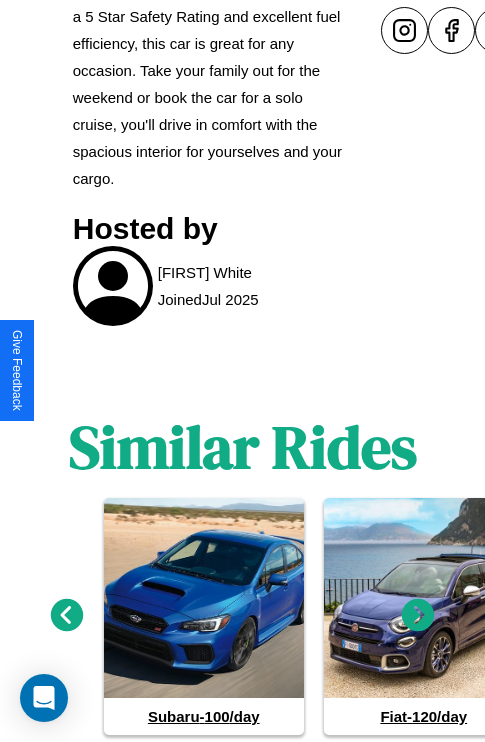 scroll, scrollTop: 990, scrollLeft: 0, axis: vertical 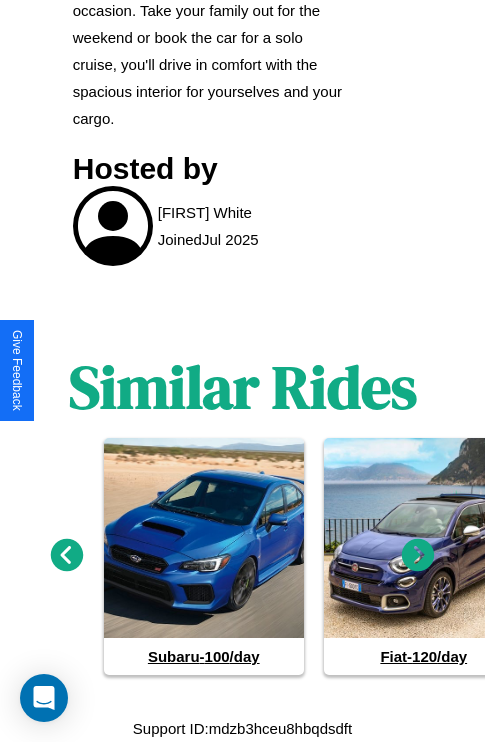 click 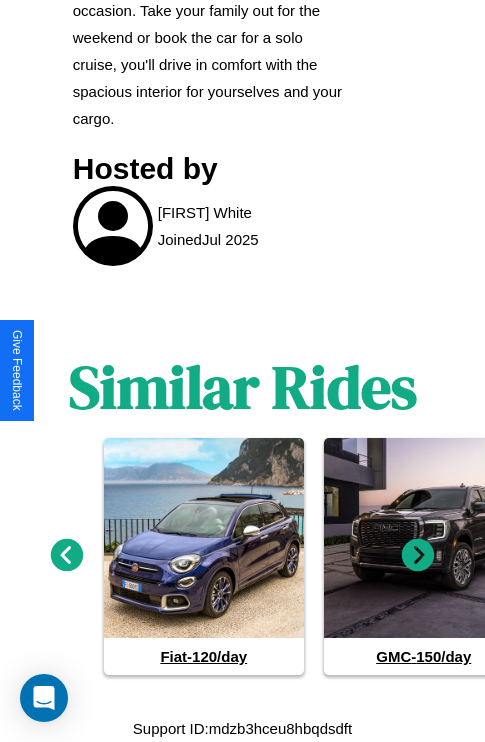 click 